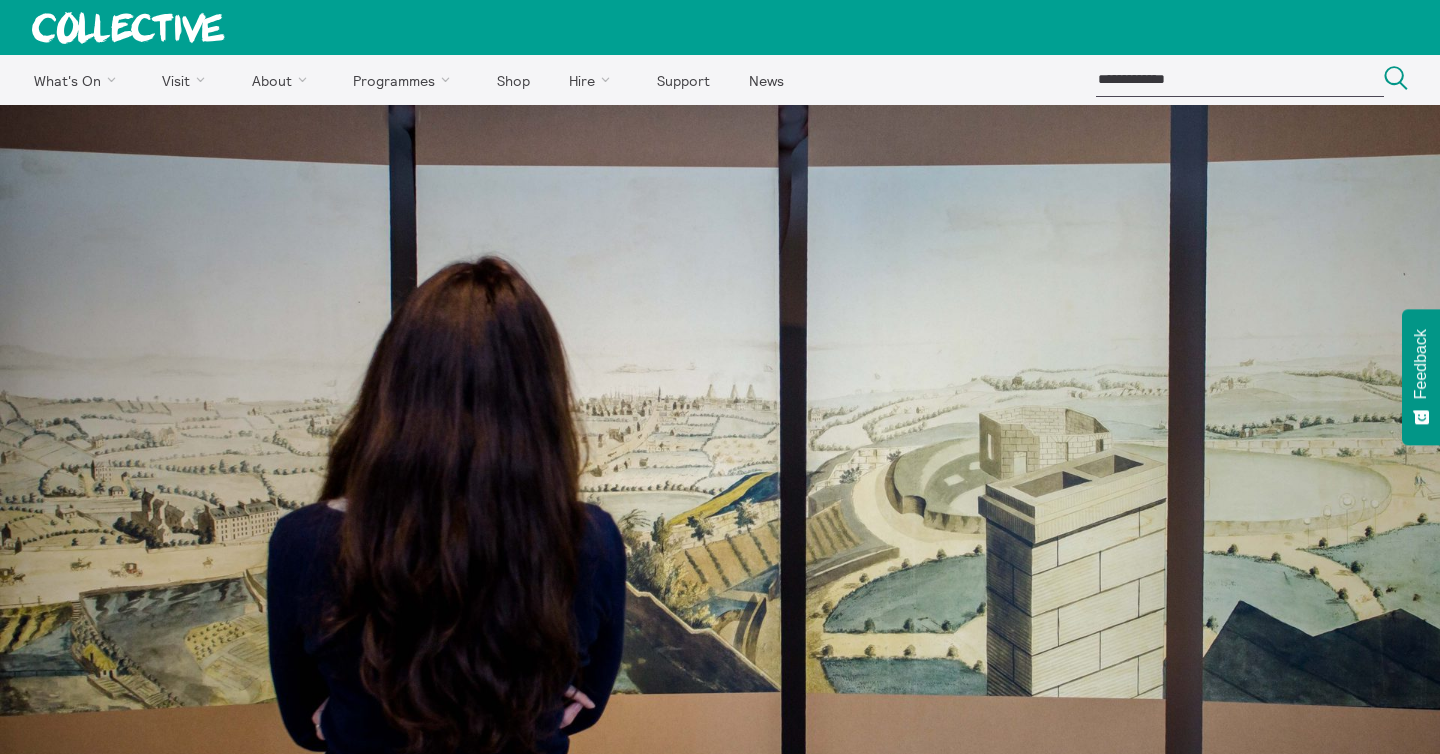 scroll, scrollTop: 0, scrollLeft: 0, axis: both 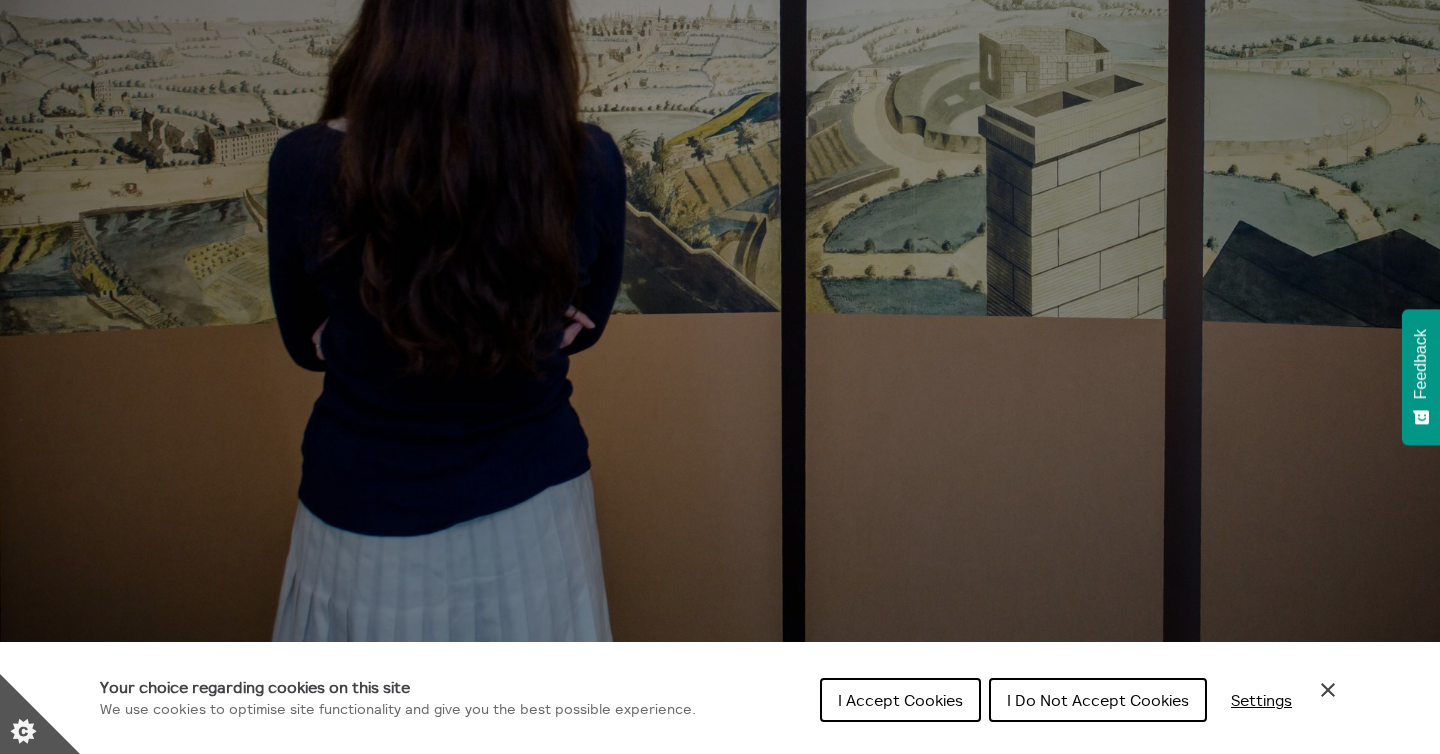 click on "**********" at bounding box center [720, 377] 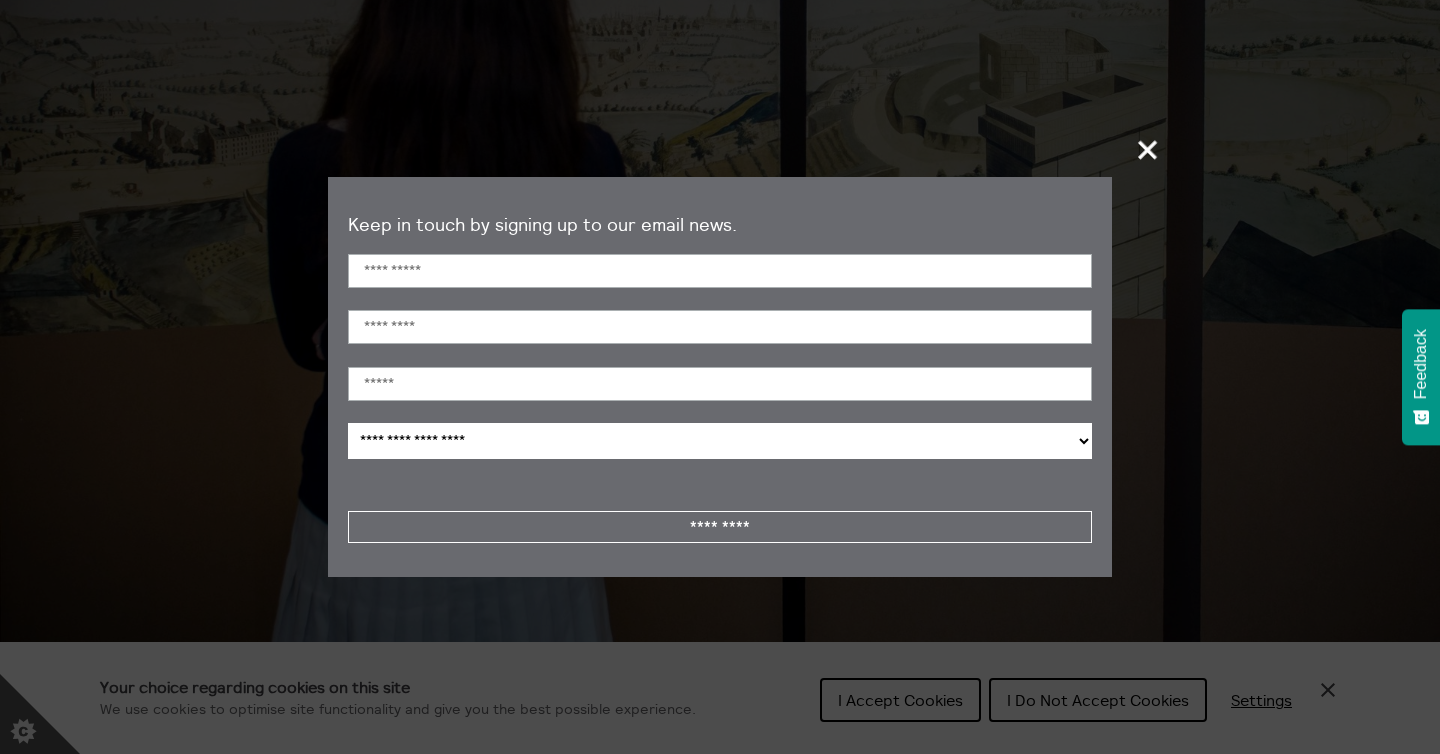 click on "+" at bounding box center (1148, 149) 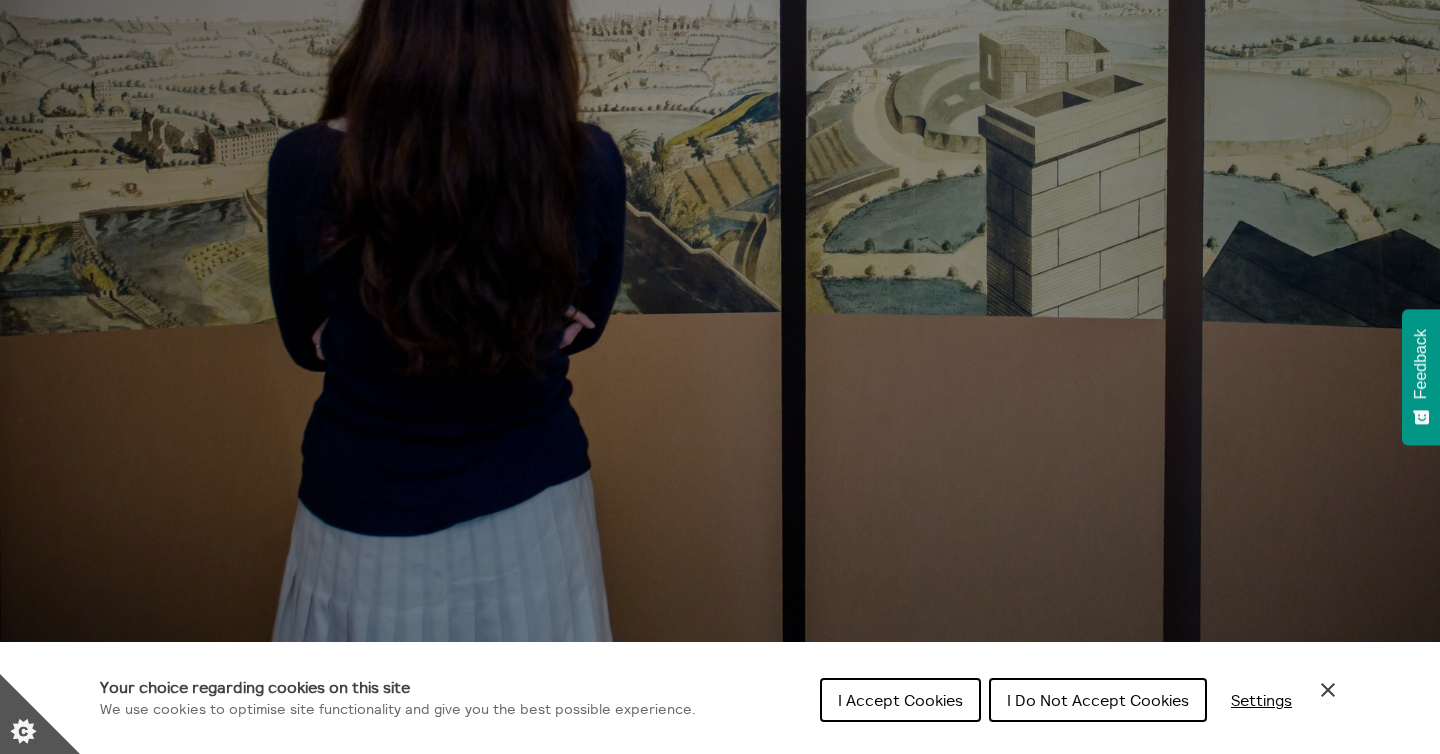 click at bounding box center (1328, 690) 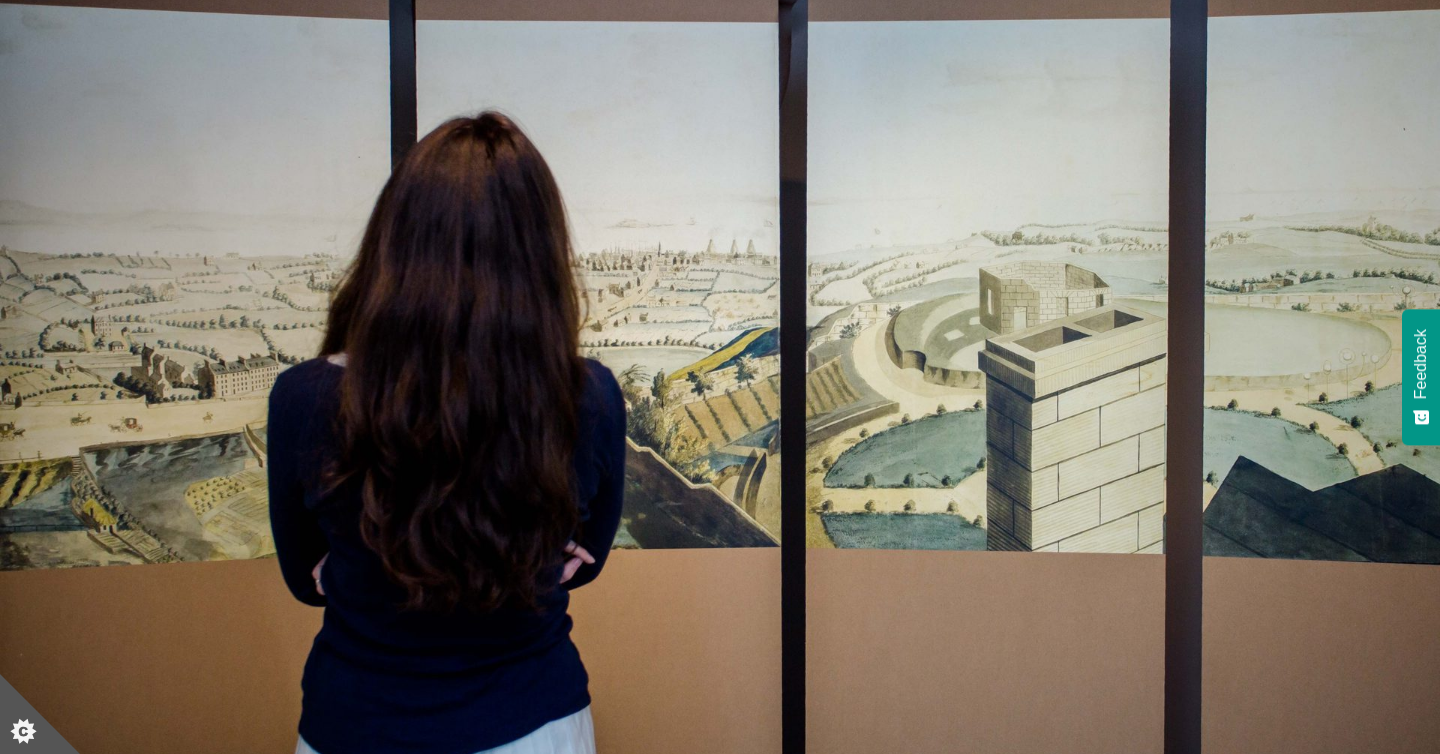 scroll, scrollTop: 0, scrollLeft: 0, axis: both 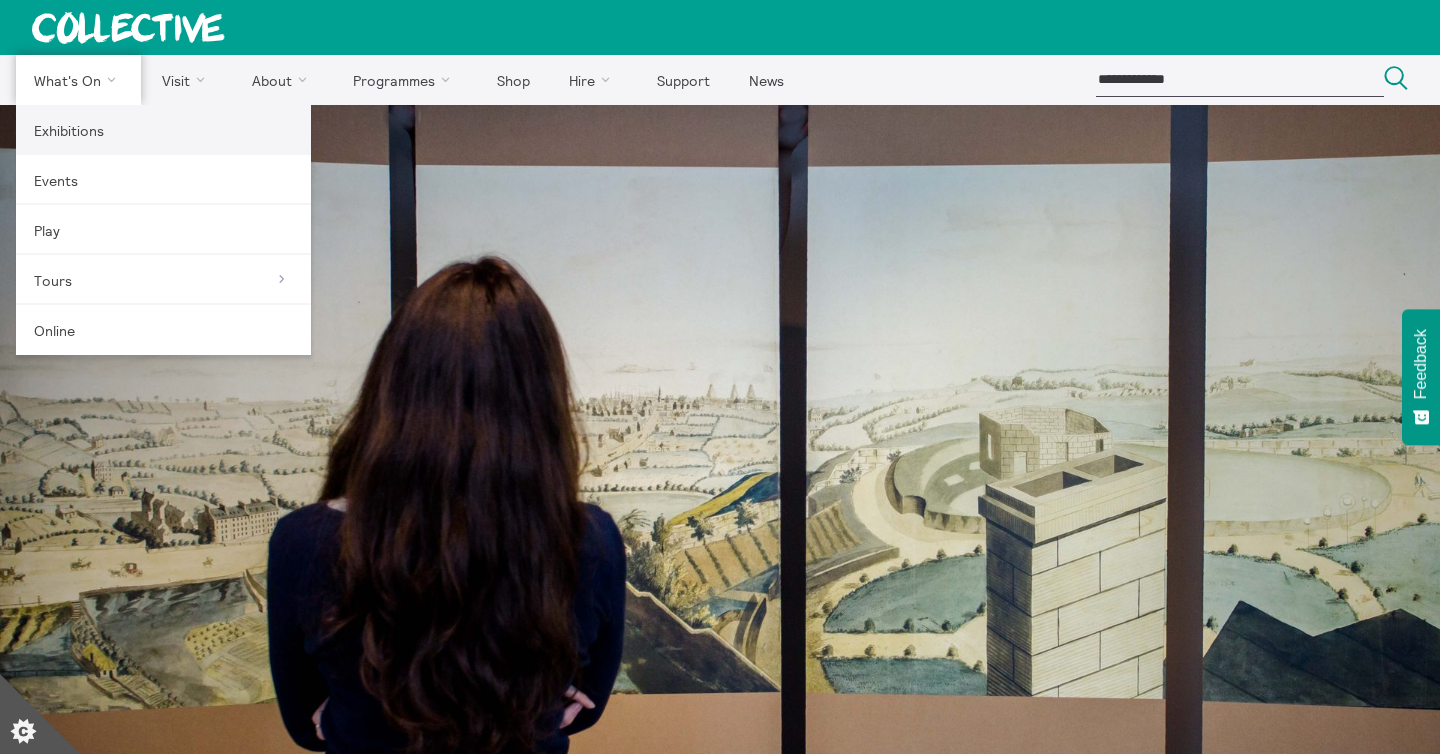 click on "Exhibitions" at bounding box center [163, 130] 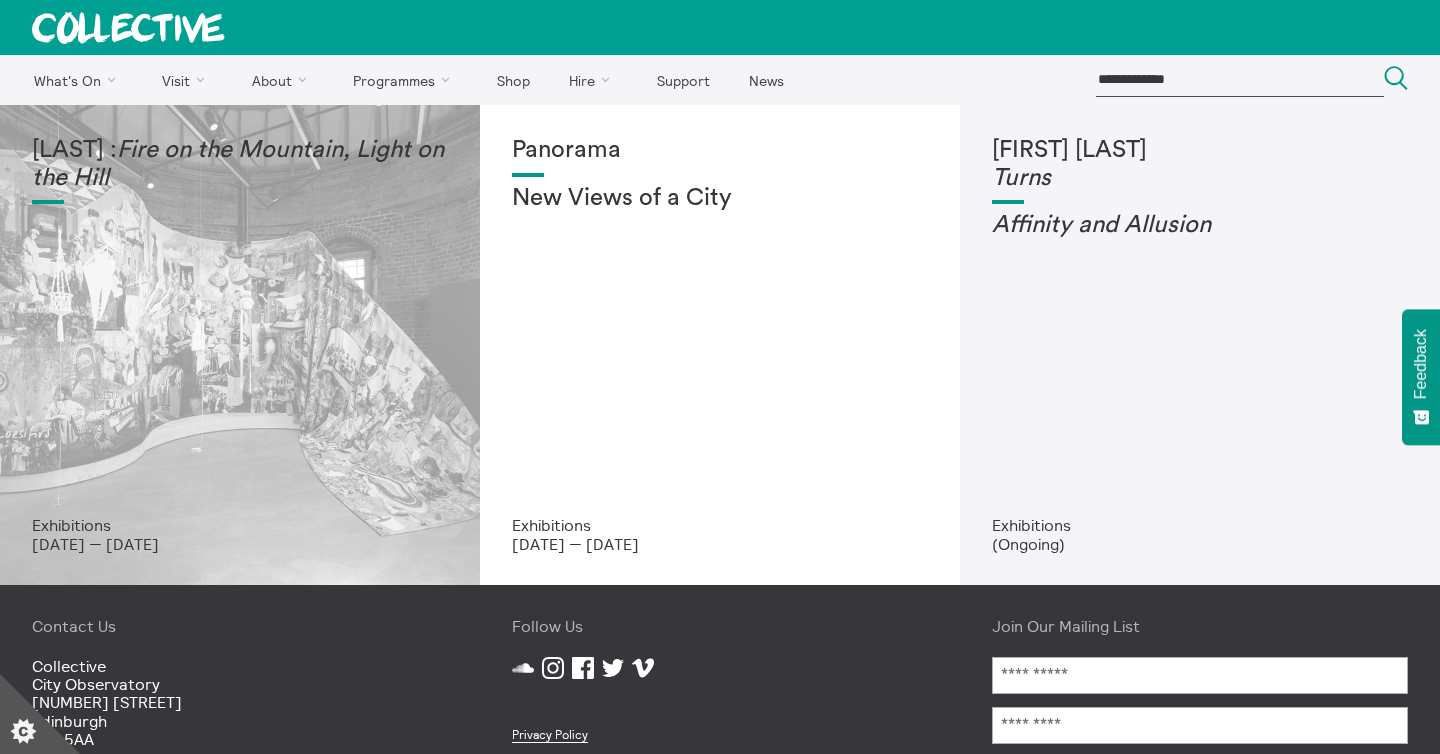 scroll, scrollTop: 0, scrollLeft: 0, axis: both 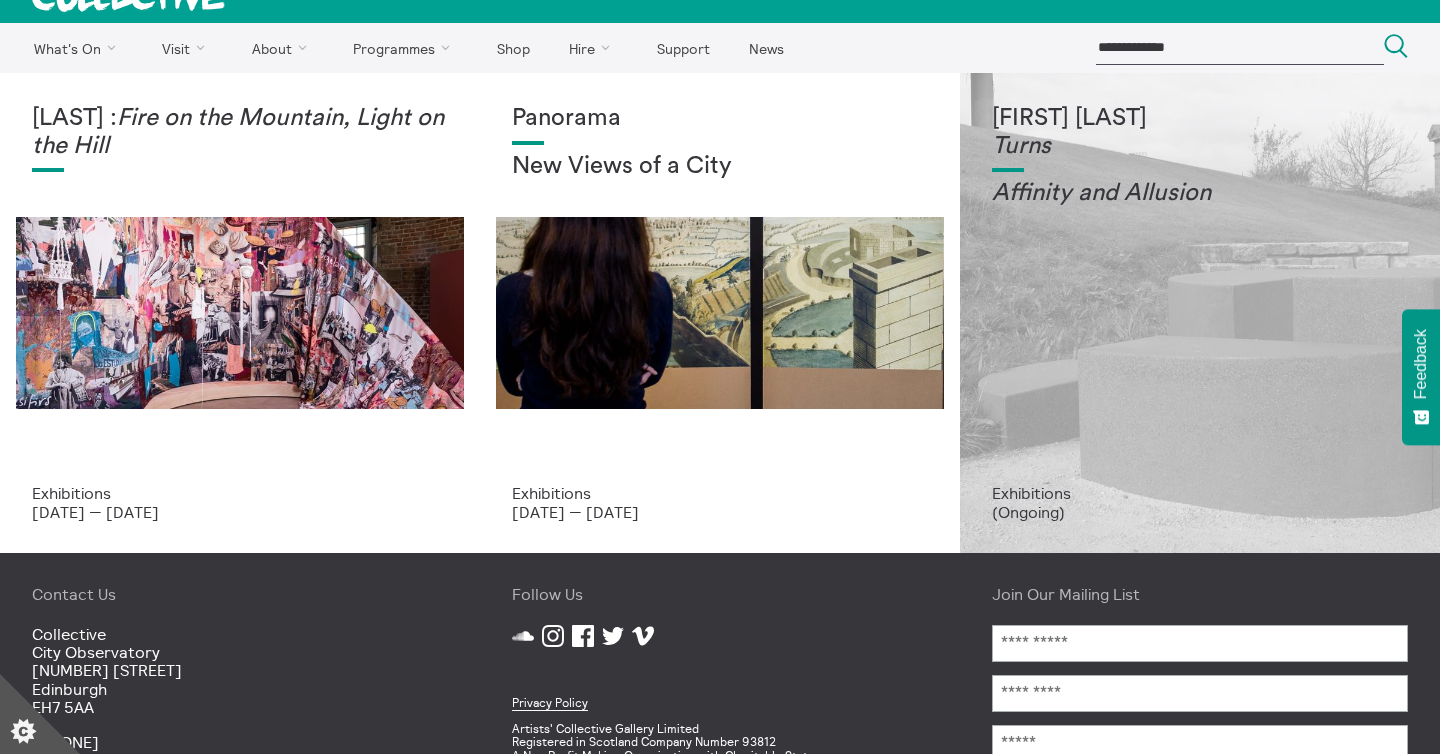click on "(Ongoing)" at bounding box center (1200, 512) 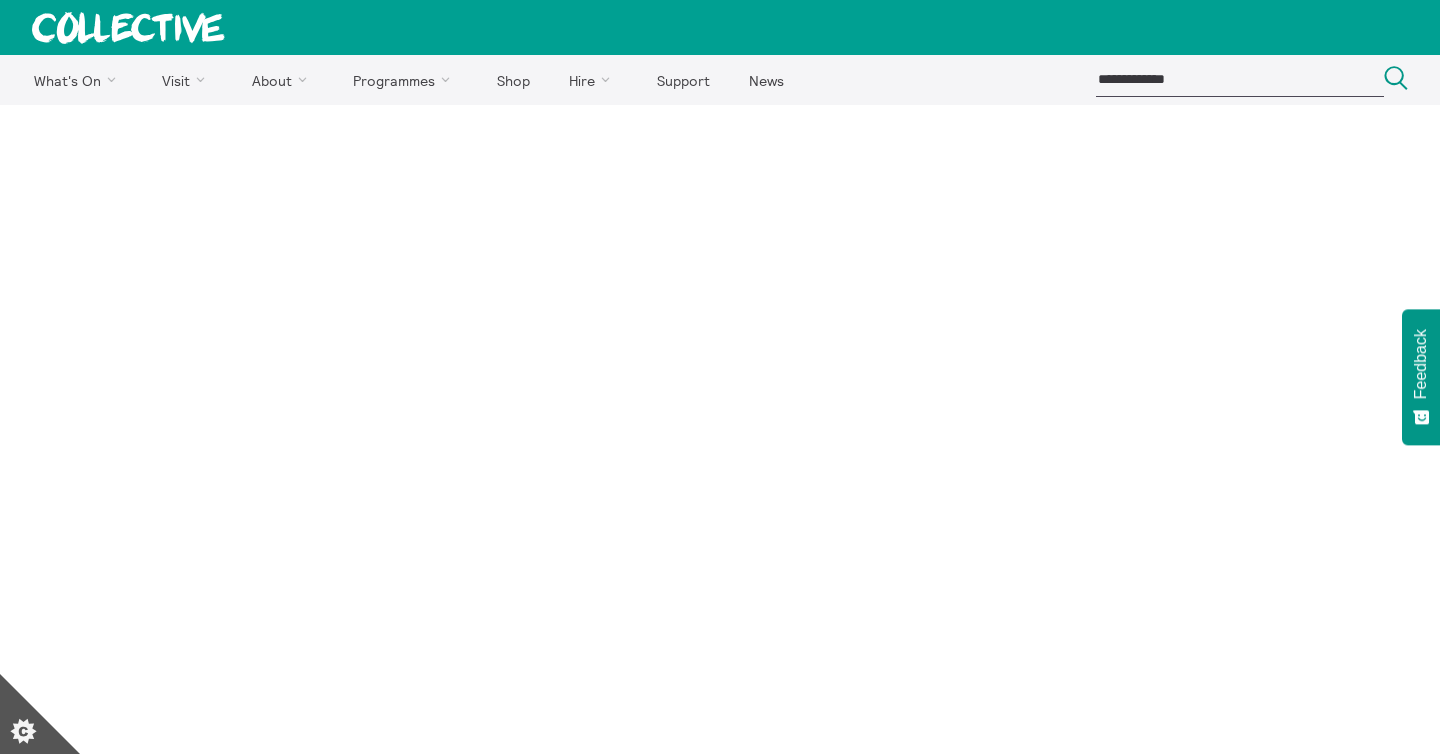 scroll, scrollTop: 0, scrollLeft: 0, axis: both 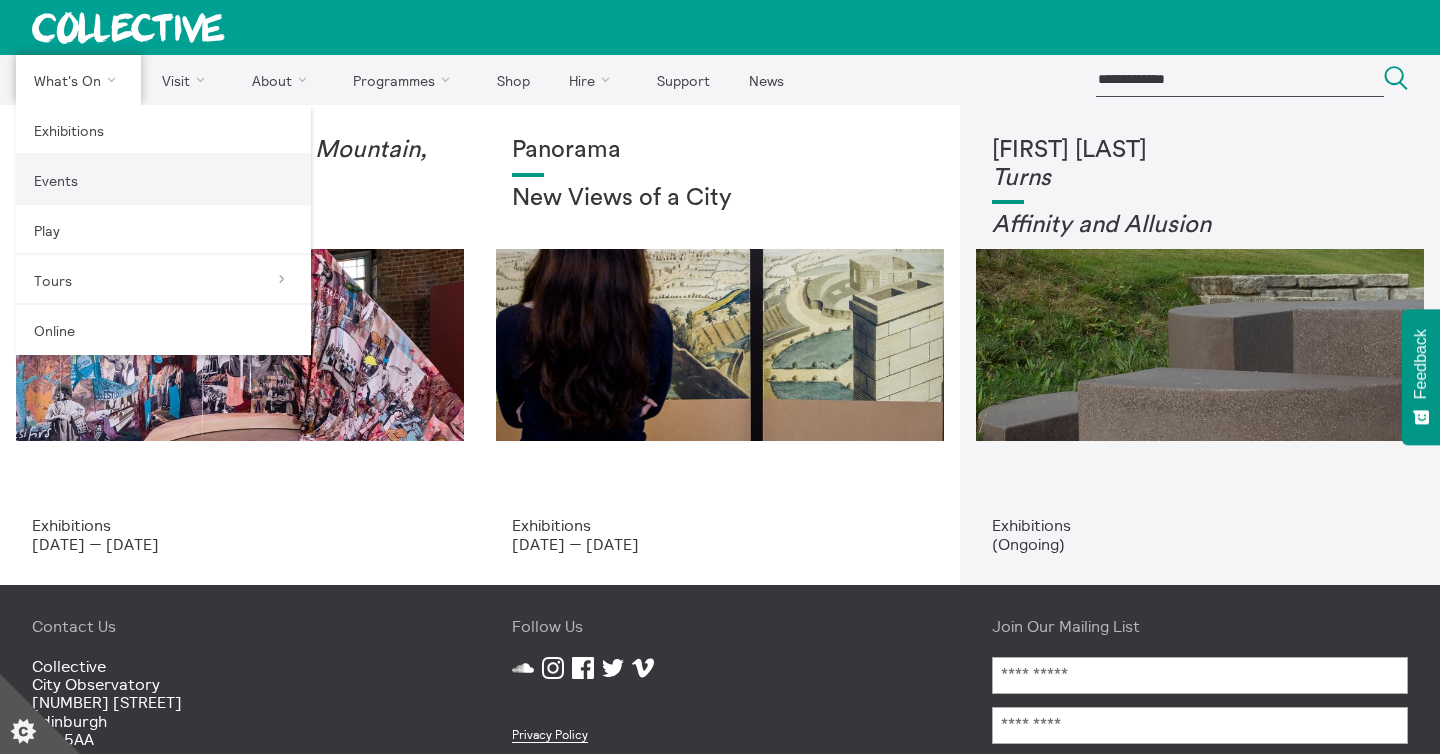 click on "Events" at bounding box center [163, 180] 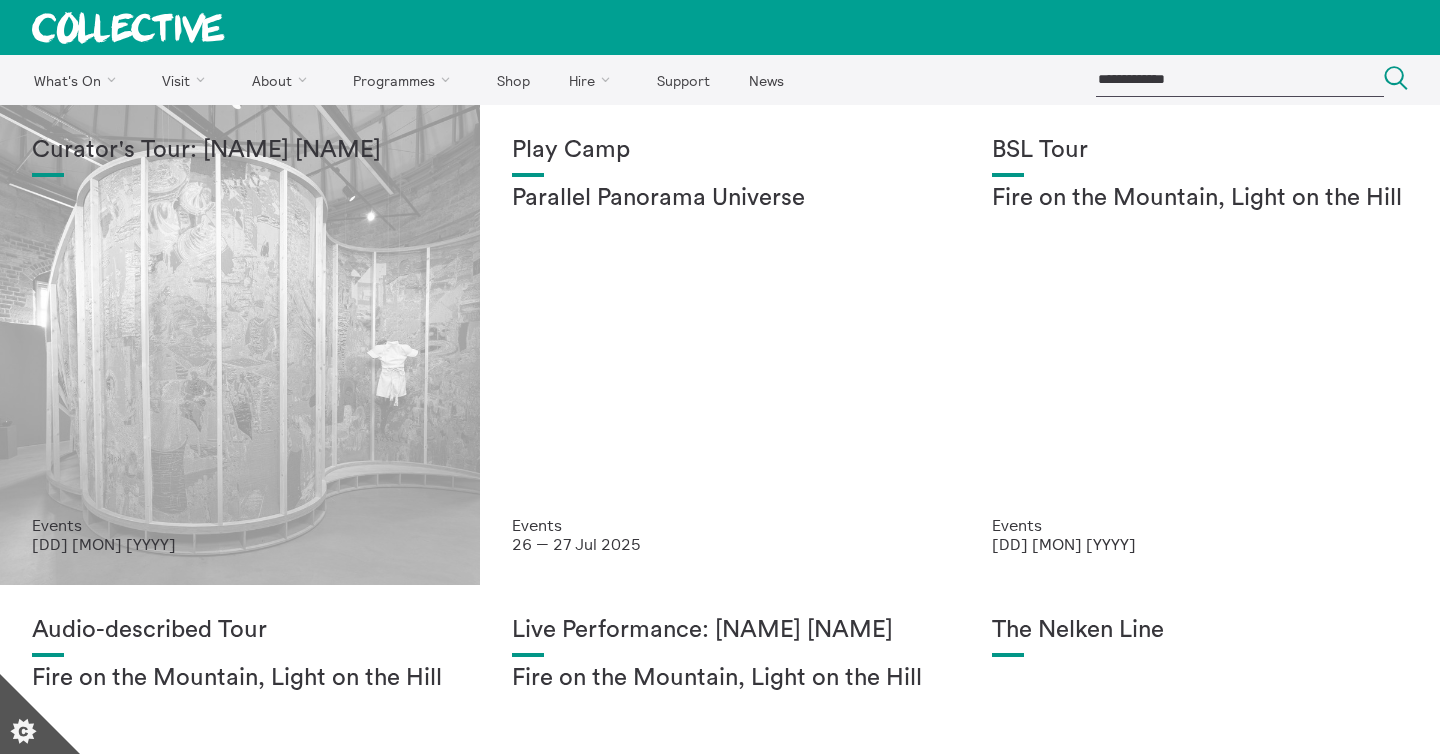 scroll, scrollTop: 0, scrollLeft: 0, axis: both 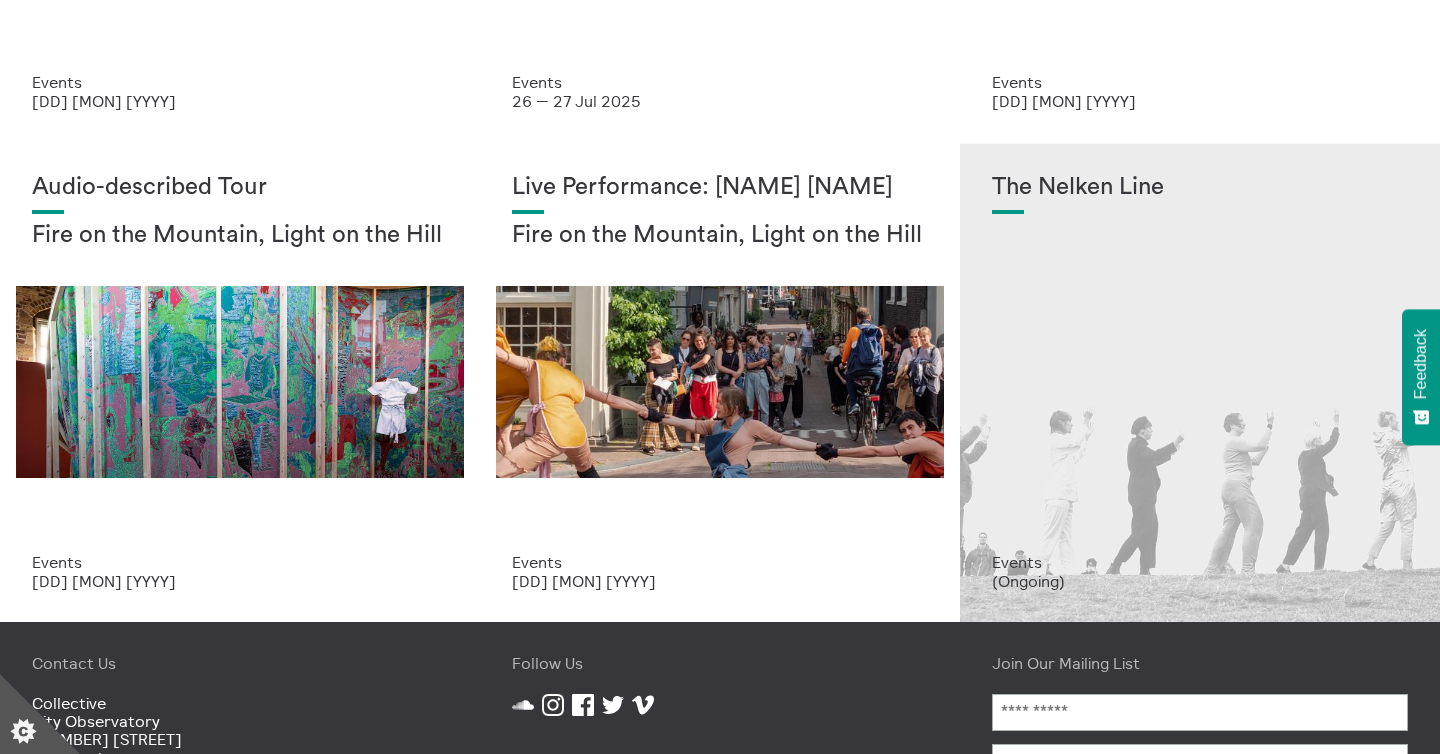 click on "The Nelken Line" at bounding box center [1200, 363] 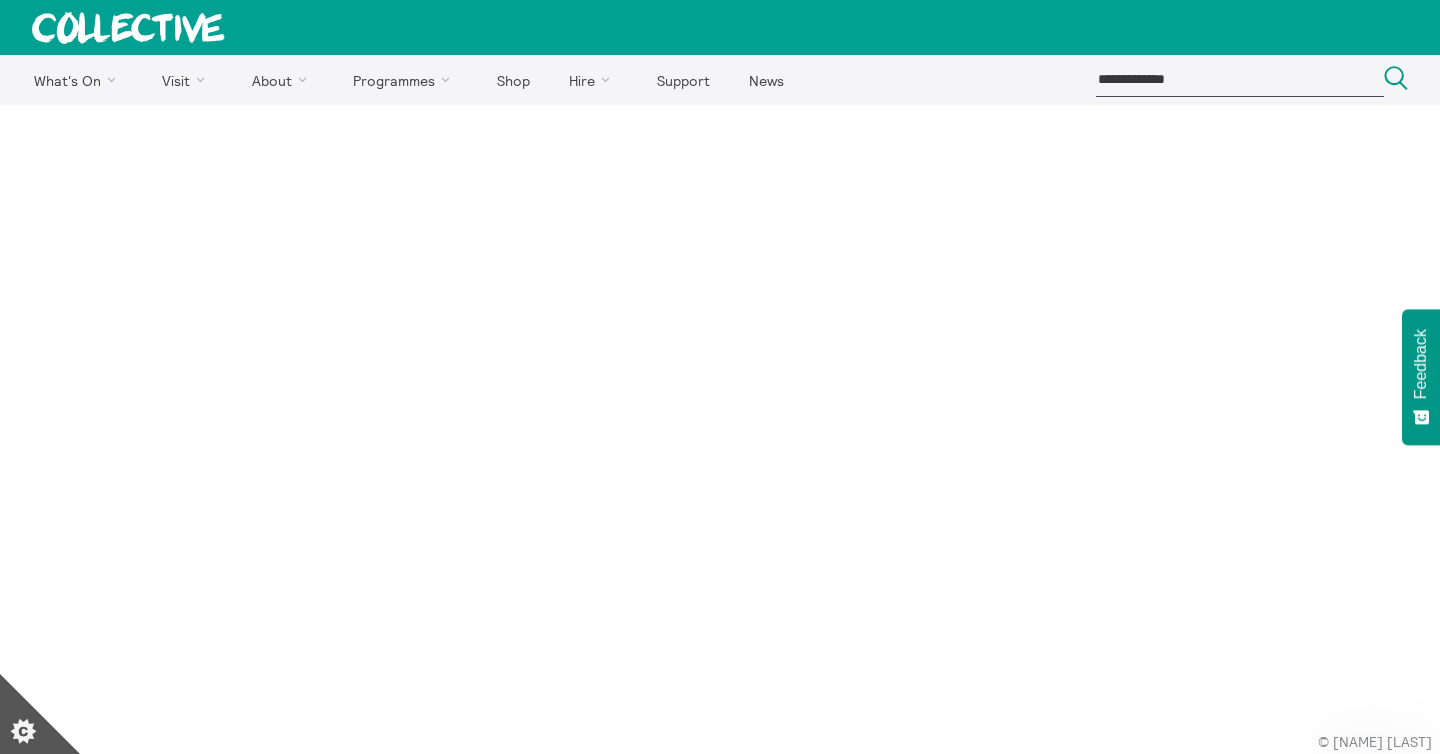 scroll, scrollTop: 0, scrollLeft: 0, axis: both 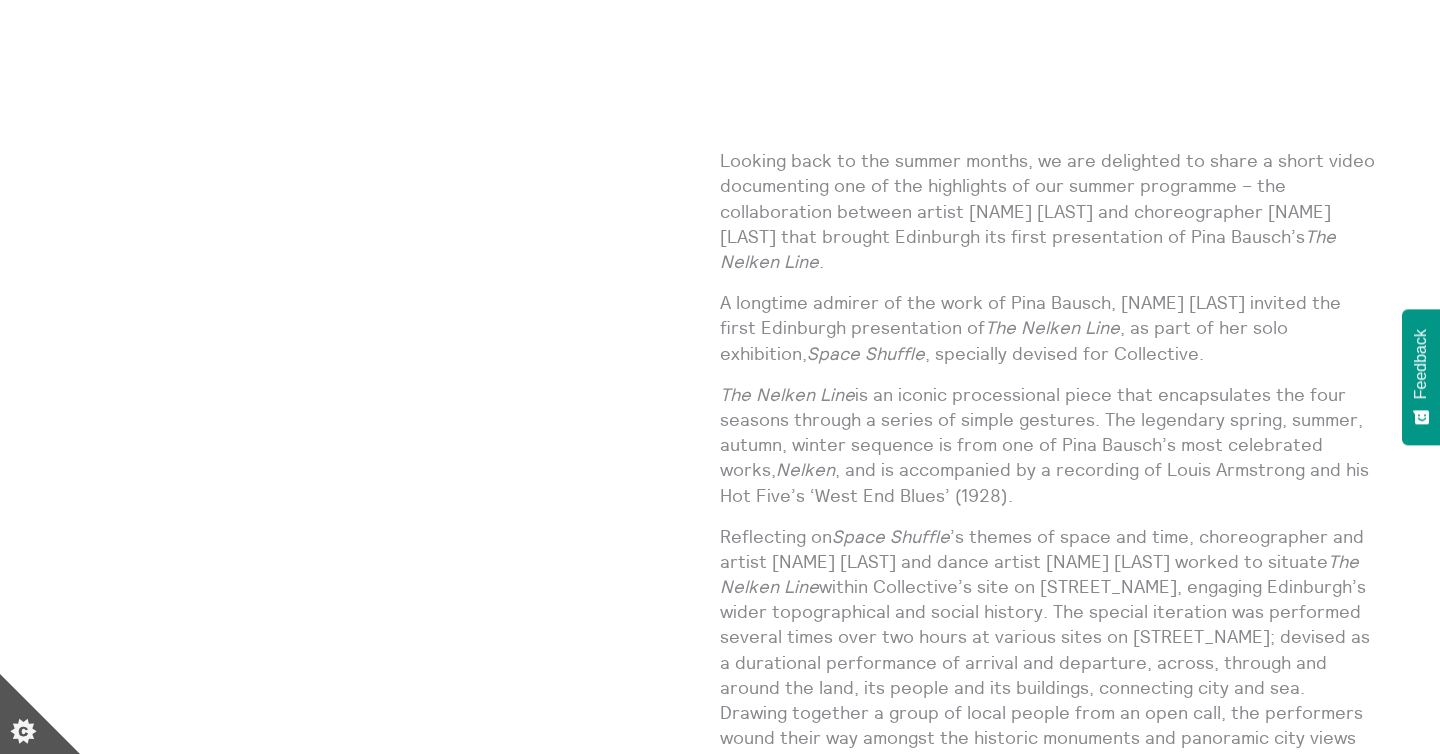 click on "Looking back to the summer months, we are delighted to share a short video documenting one of the highlights of our summer programme – the collaboration between artist Moyna Flannigan and choreographer Janice Parker that brought Edinburgh its first presentation of Pina Bausch’s  The Nelken Line ." at bounding box center (1048, 211) 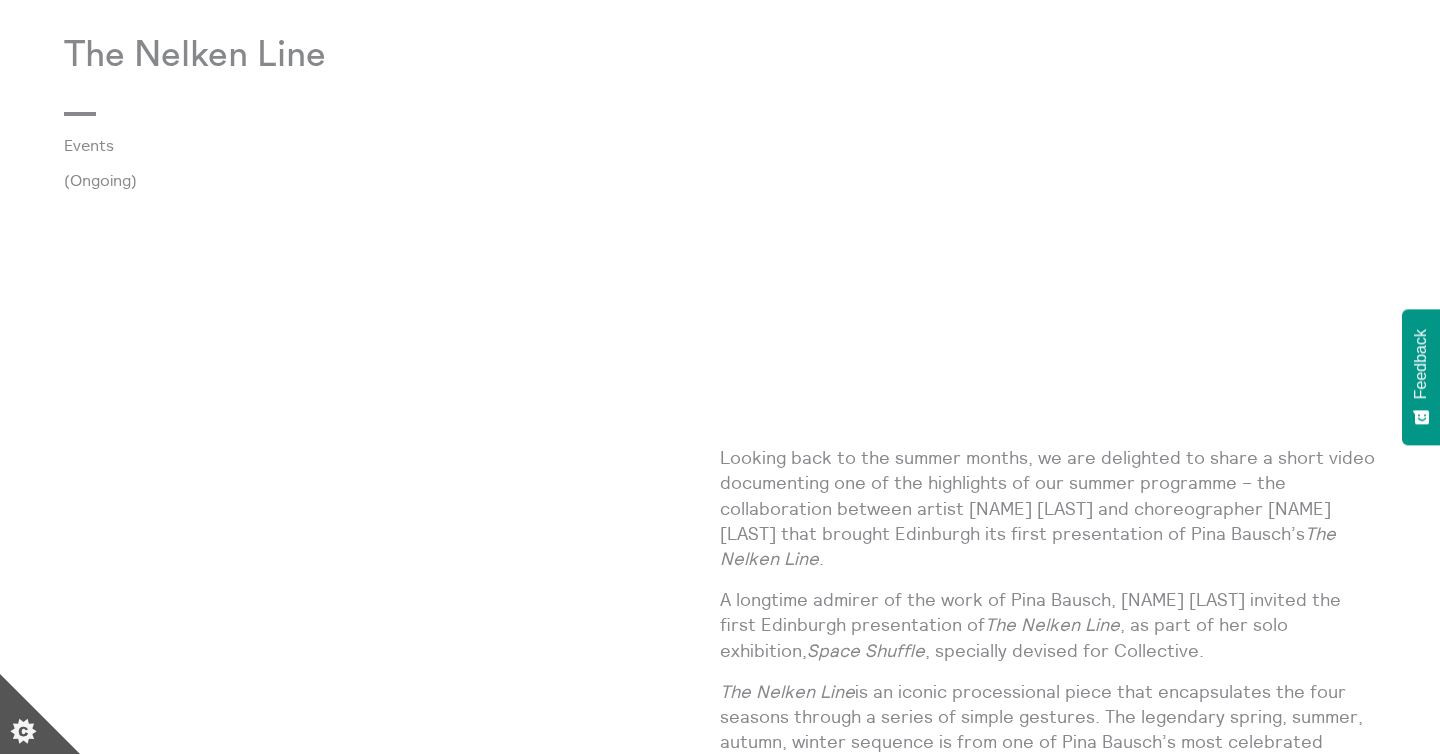 scroll, scrollTop: 795, scrollLeft: 0, axis: vertical 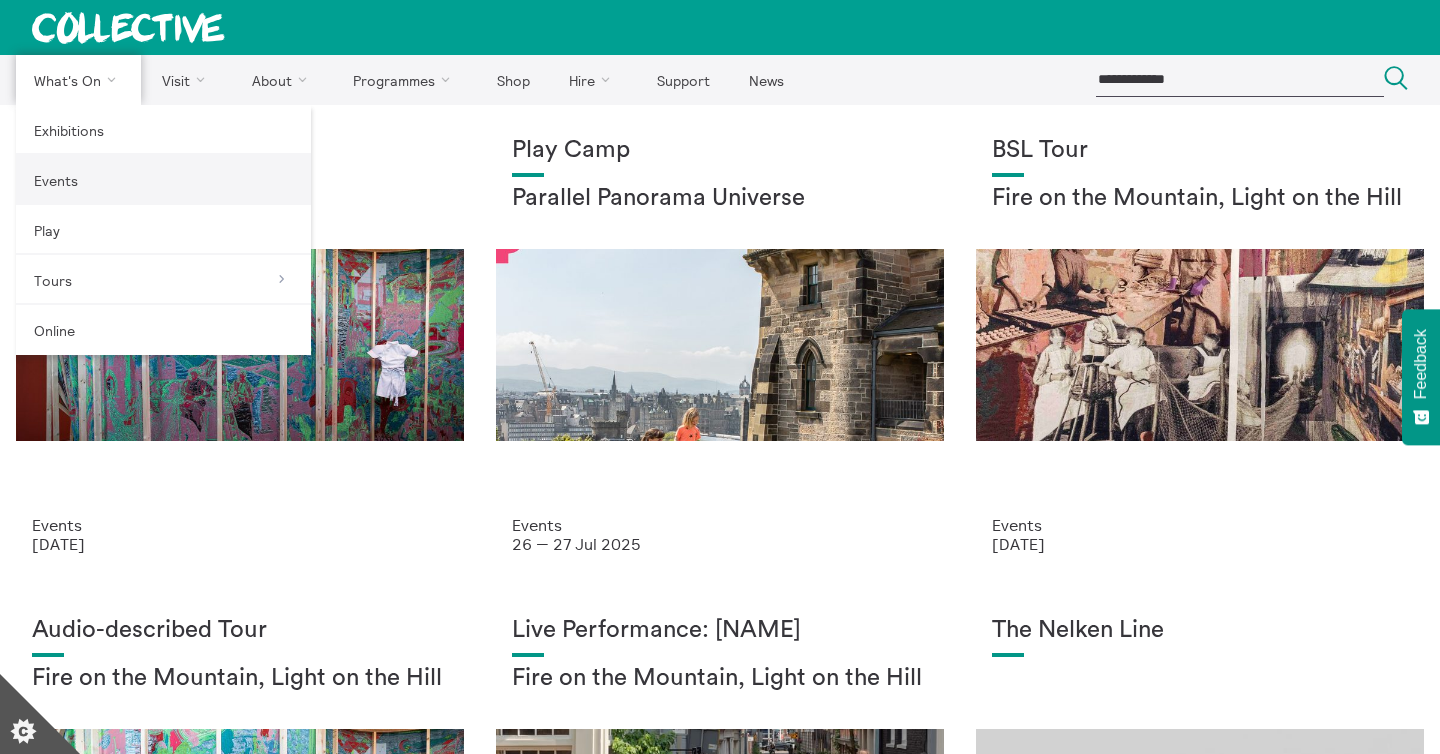 click on "Events" at bounding box center (163, 180) 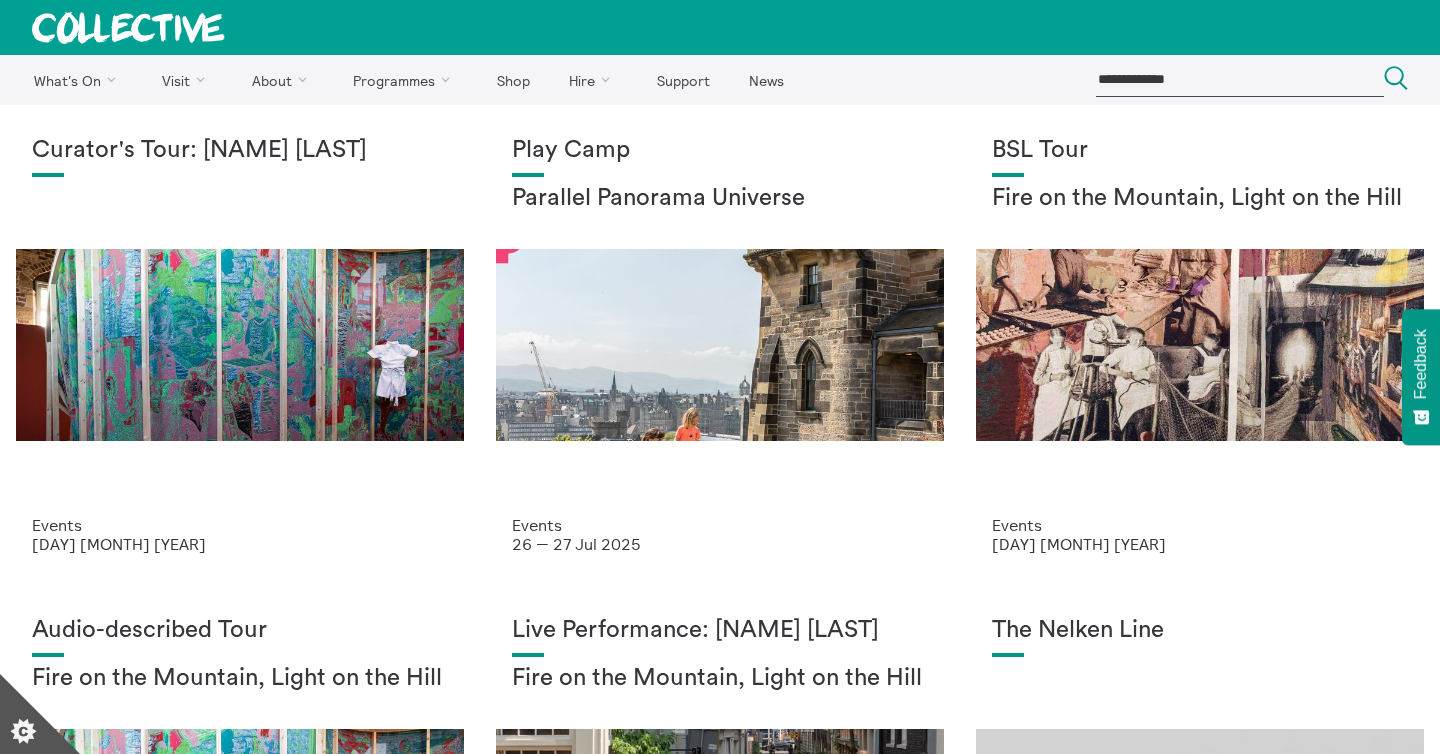 scroll, scrollTop: 0, scrollLeft: 0, axis: both 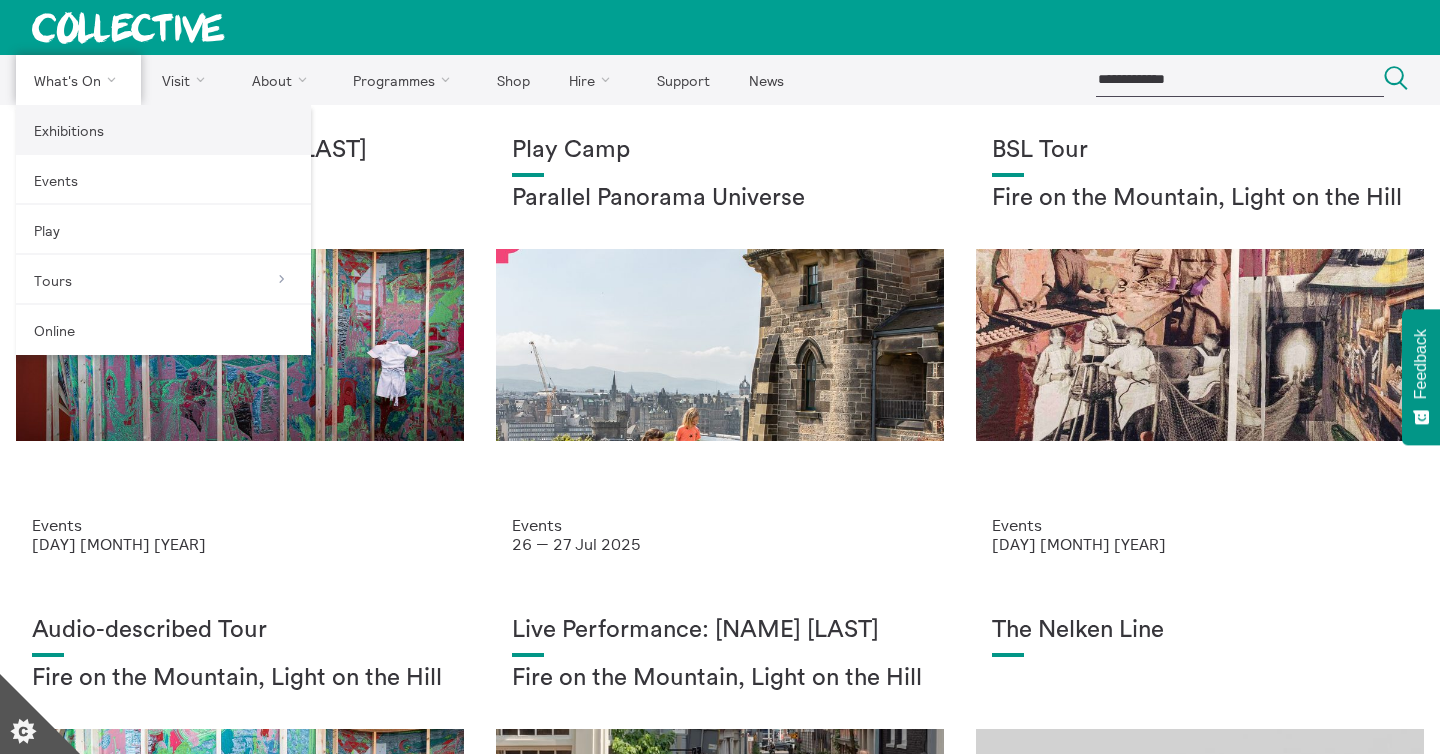 click on "Exhibitions" at bounding box center [163, 130] 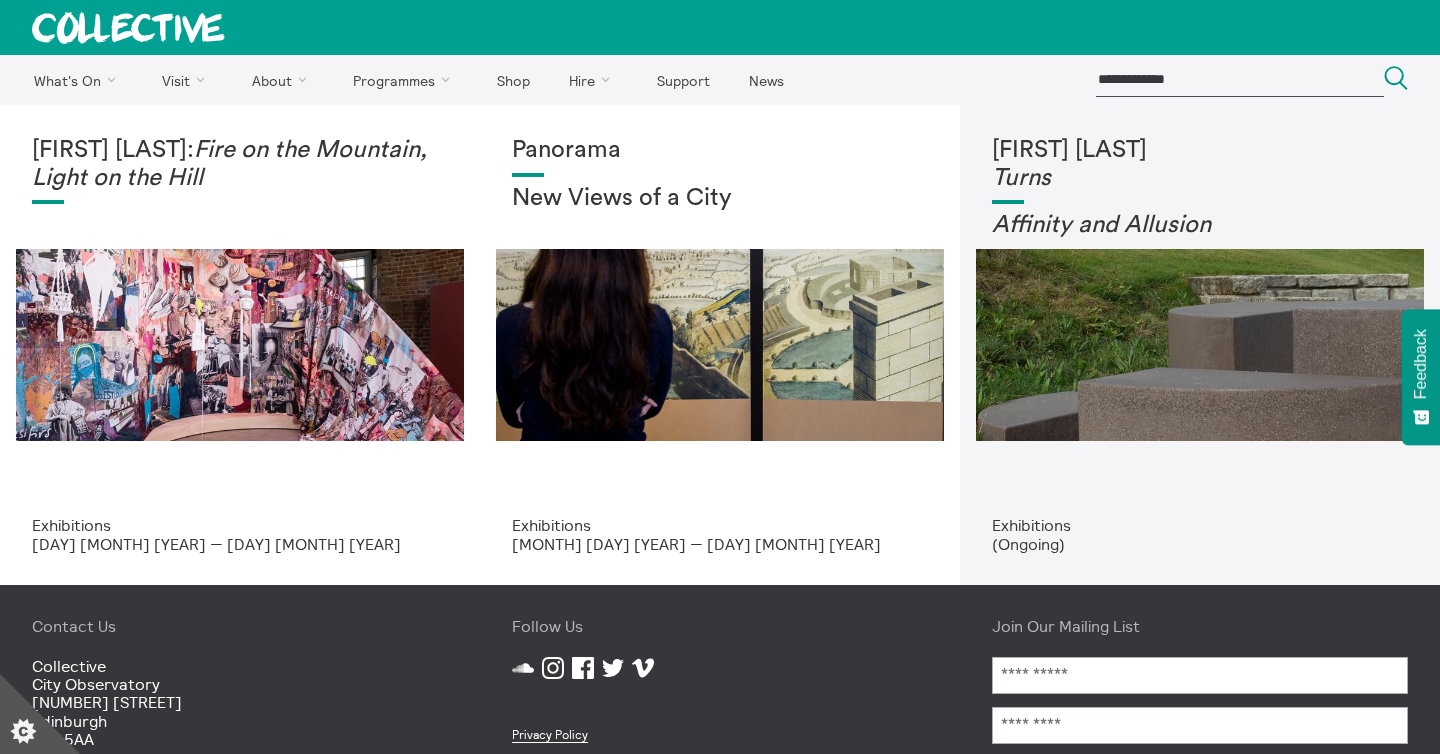scroll, scrollTop: 0, scrollLeft: 0, axis: both 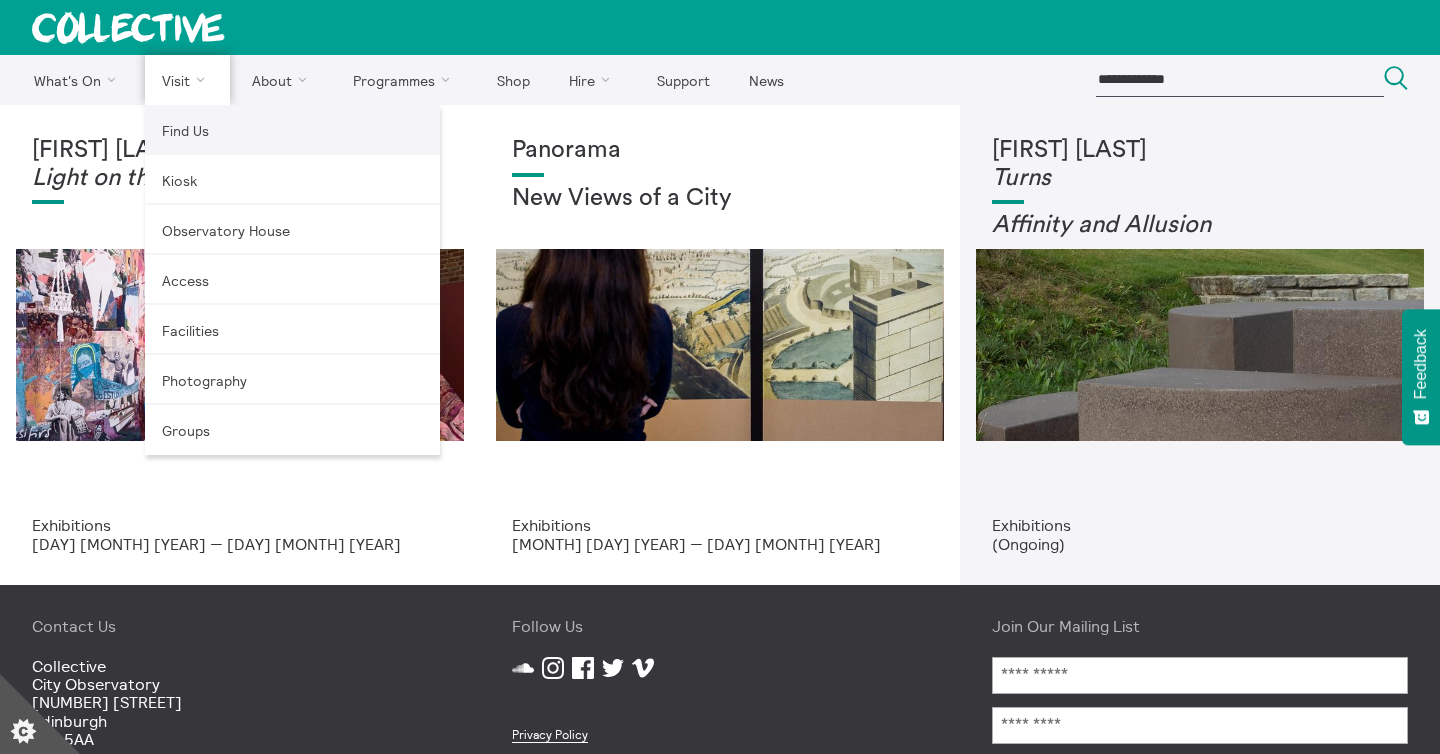 click on "Find Us" at bounding box center [292, 130] 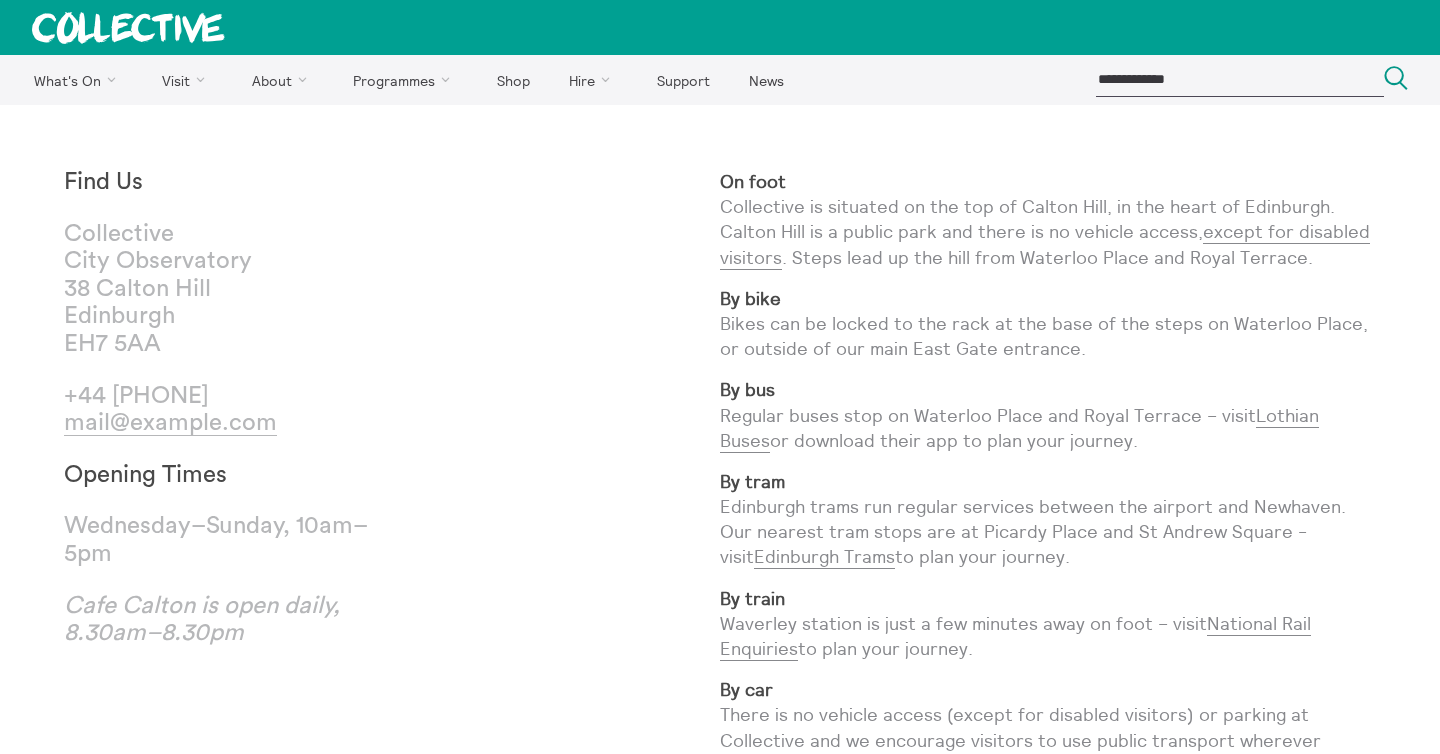 scroll, scrollTop: 0, scrollLeft: 0, axis: both 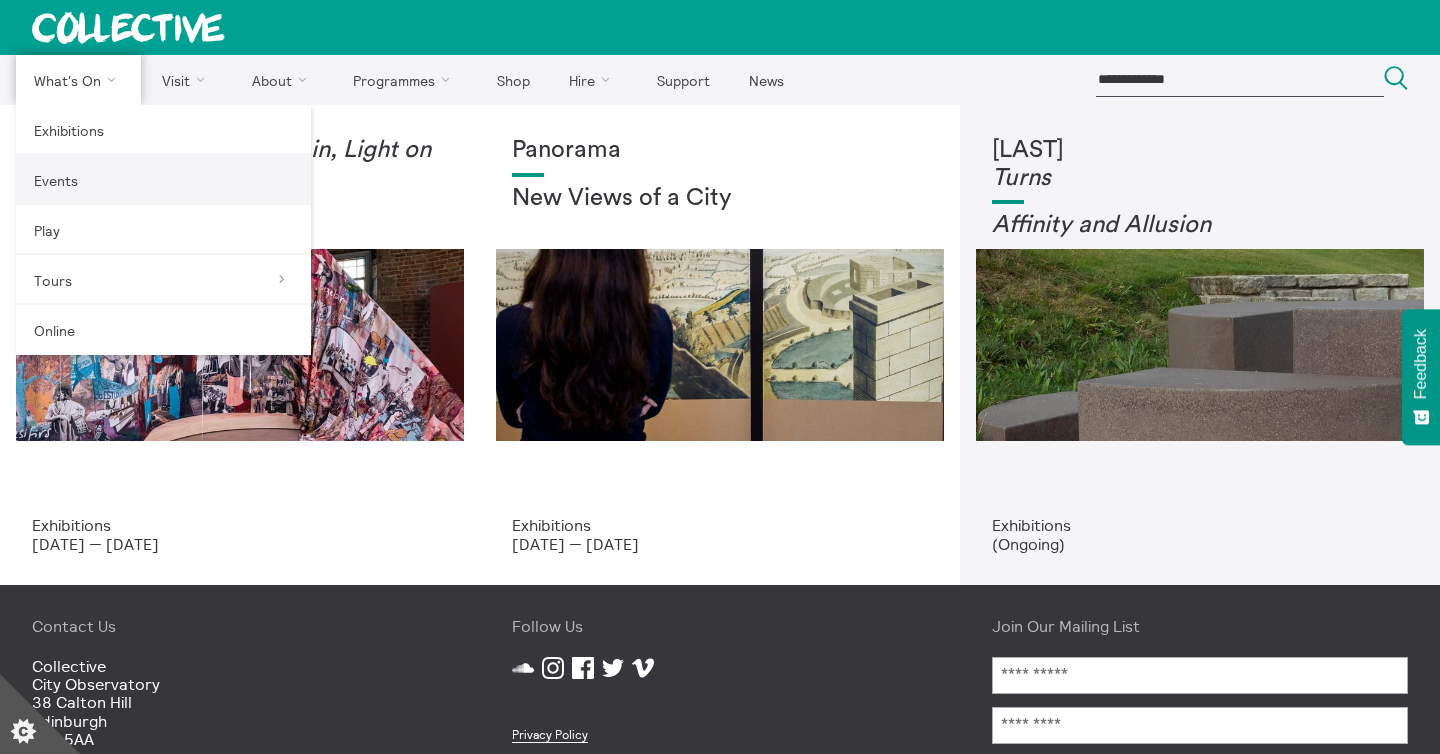 click on "Events" at bounding box center [163, 180] 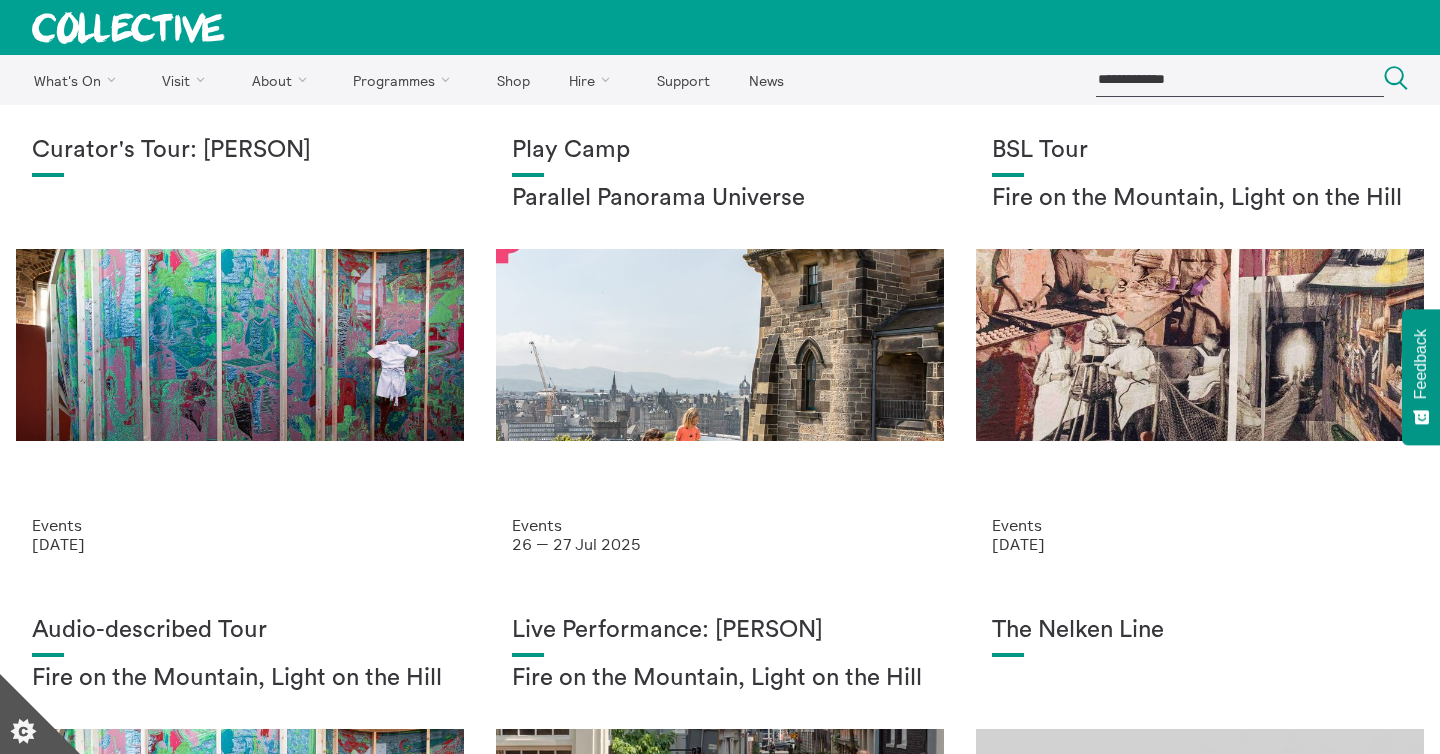 scroll, scrollTop: 0, scrollLeft: 0, axis: both 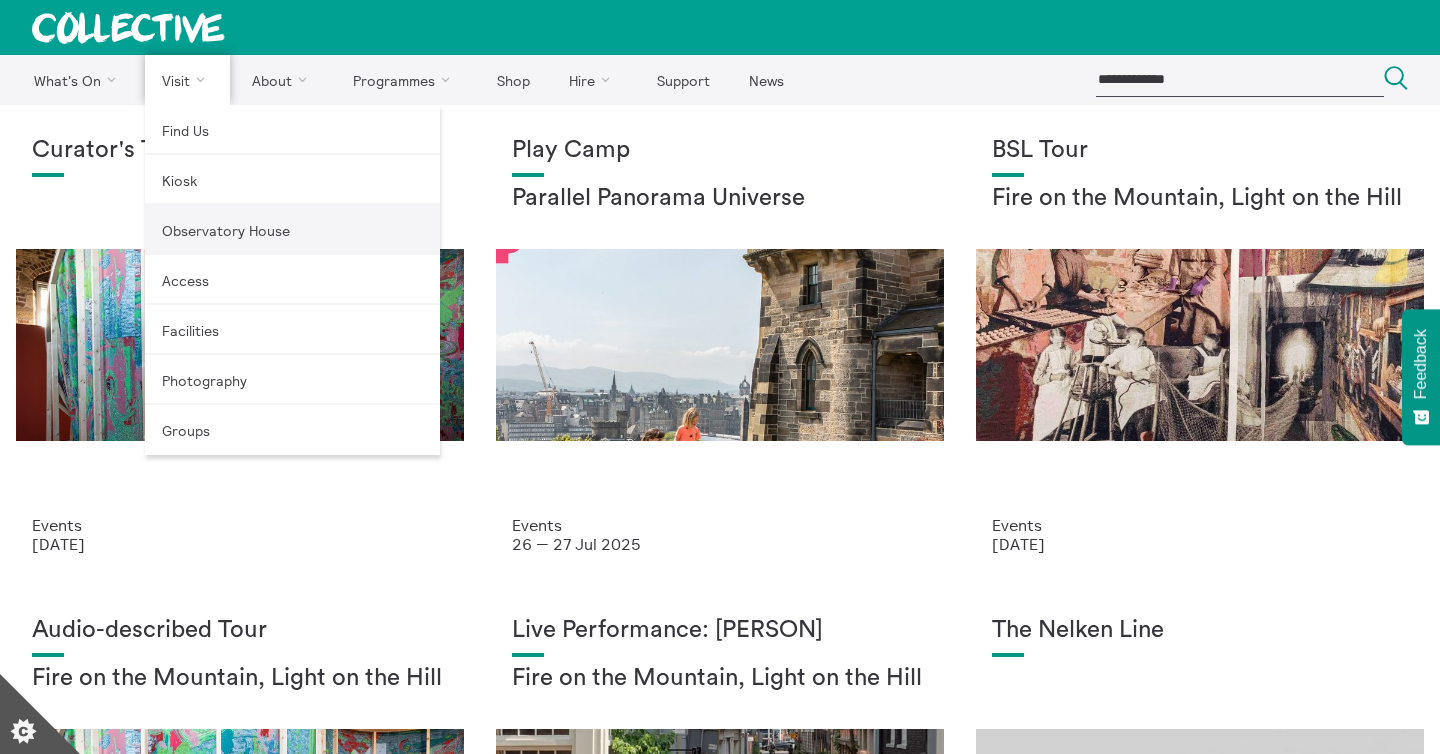click on "Observatory House" at bounding box center [292, 230] 